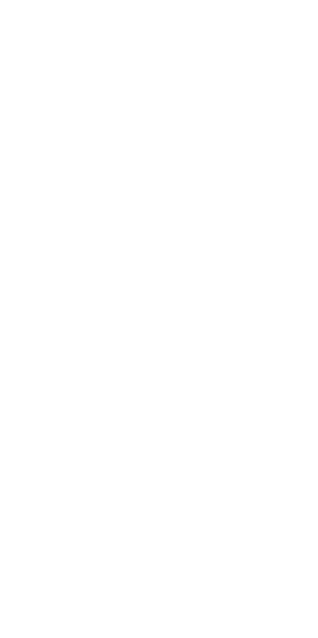 scroll, scrollTop: 0, scrollLeft: 0, axis: both 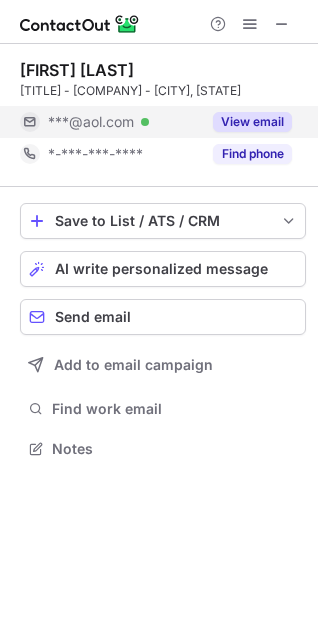 click on "View email" at bounding box center [252, 122] 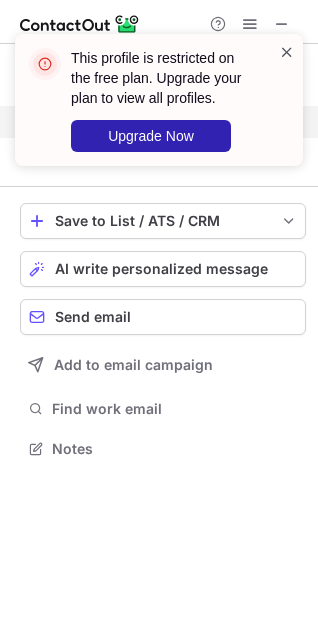 click at bounding box center [287, 52] 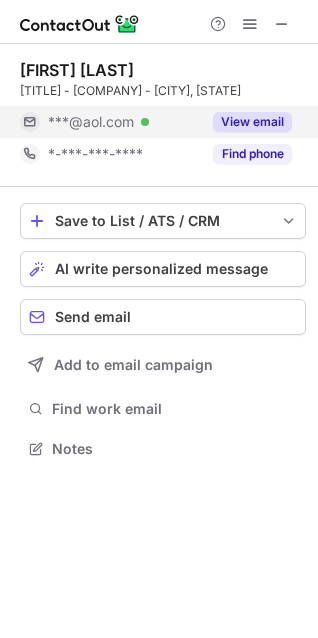 click on "View email" at bounding box center (252, 122) 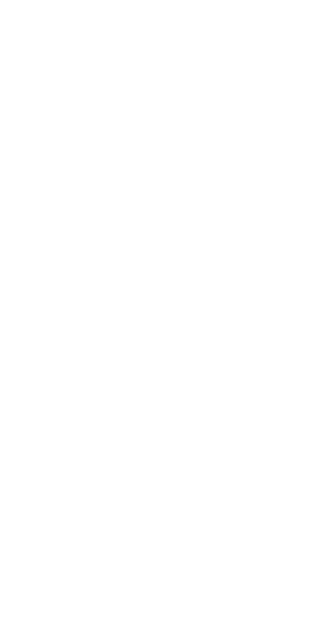 scroll, scrollTop: 0, scrollLeft: 0, axis: both 